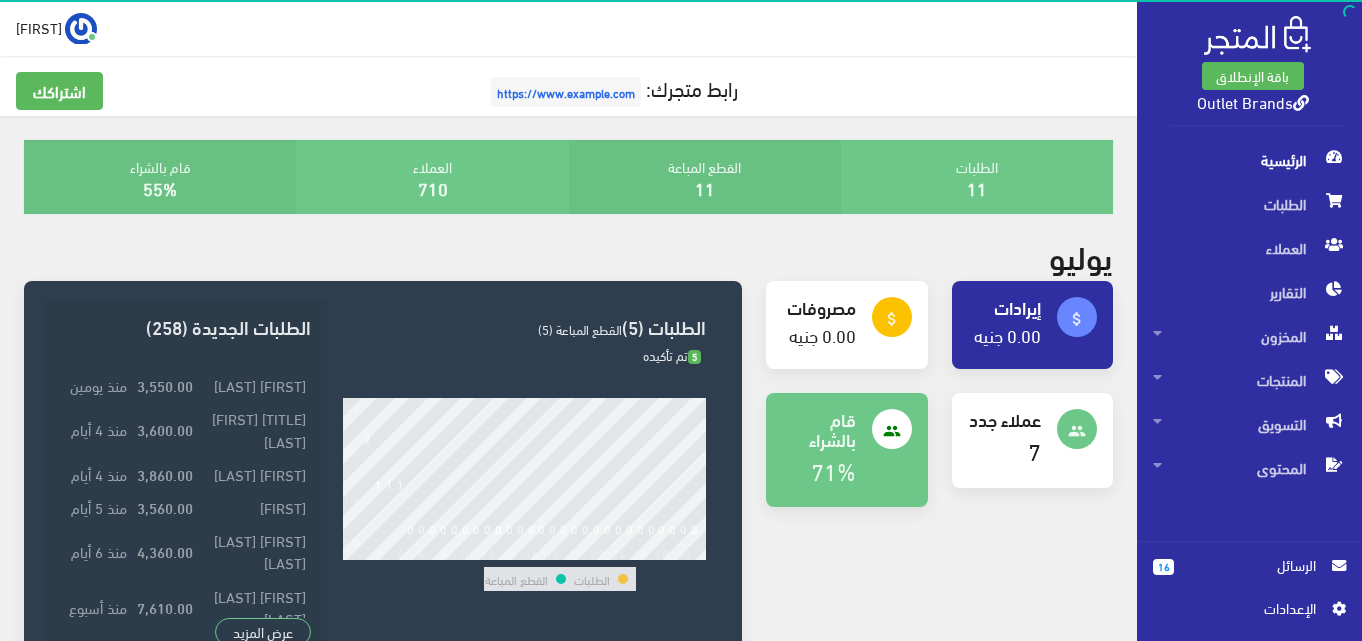 scroll, scrollTop: 0, scrollLeft: 0, axis: both 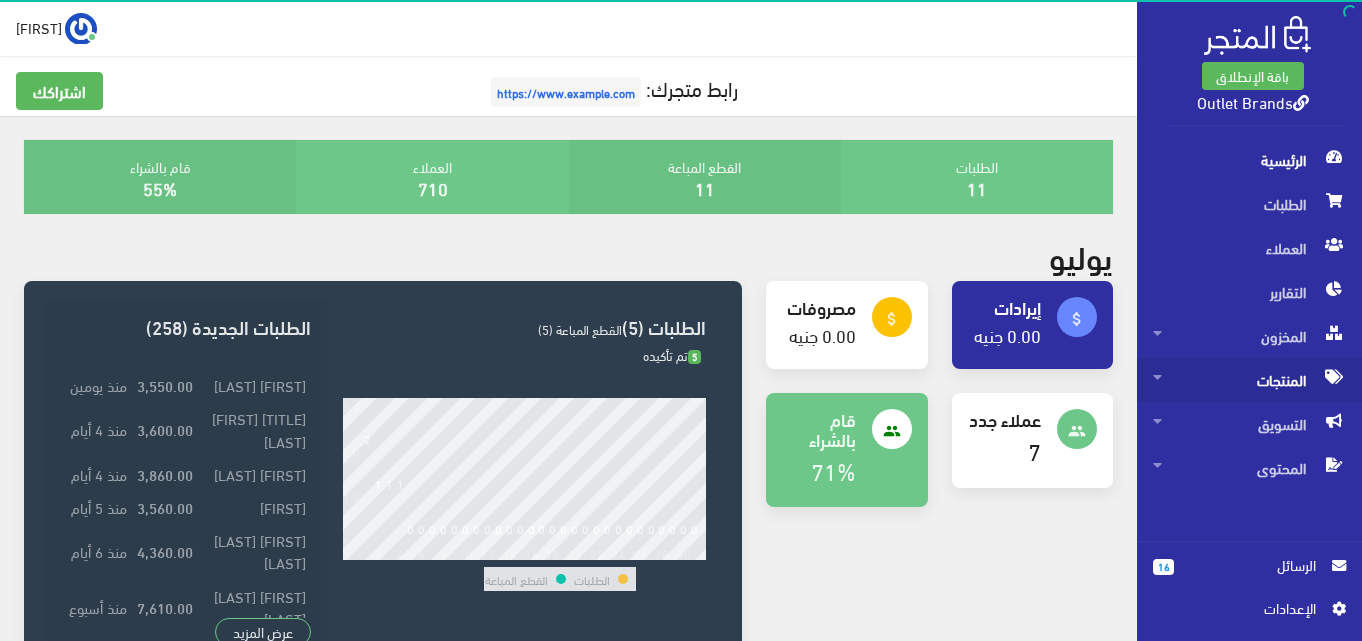 click on "المنتجات" at bounding box center [1249, 380] 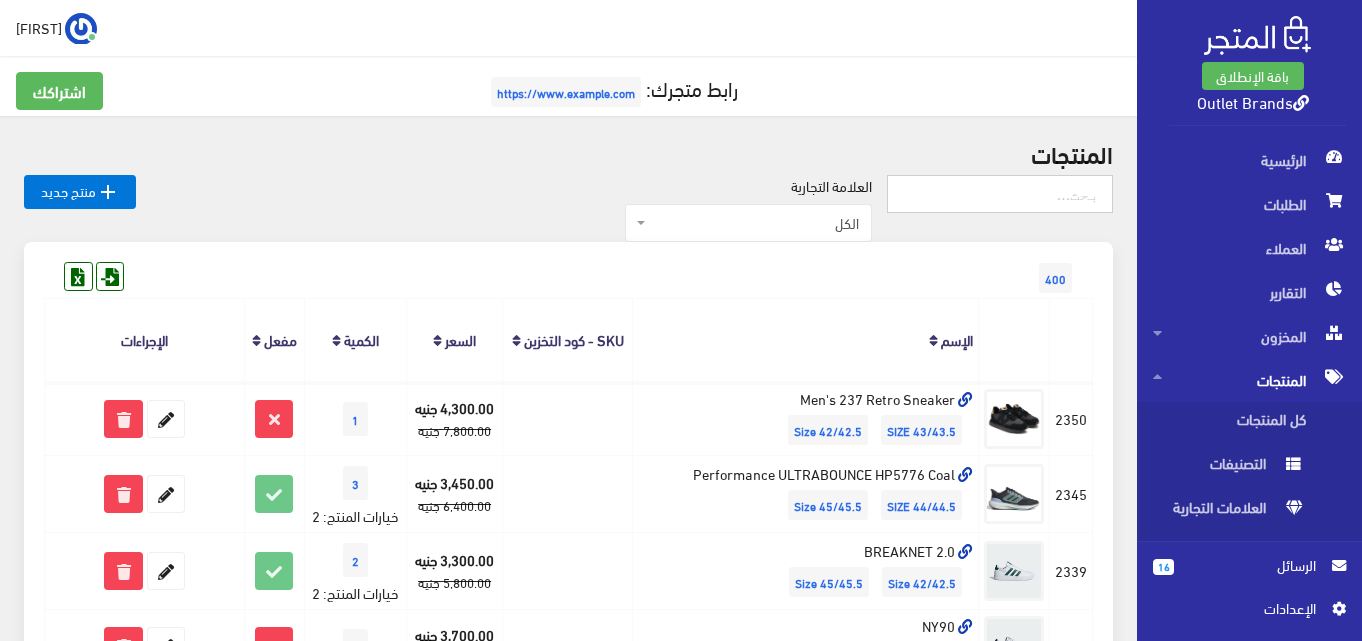 click at bounding box center (1000, 194) 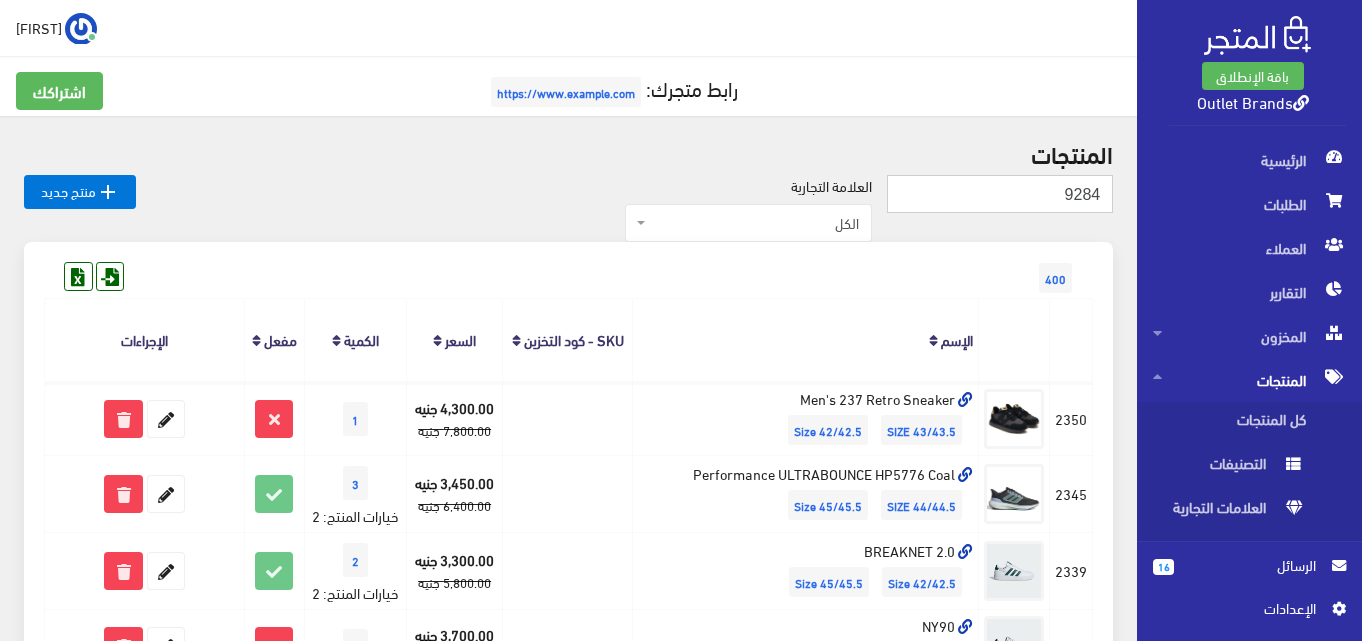 type on "9284" 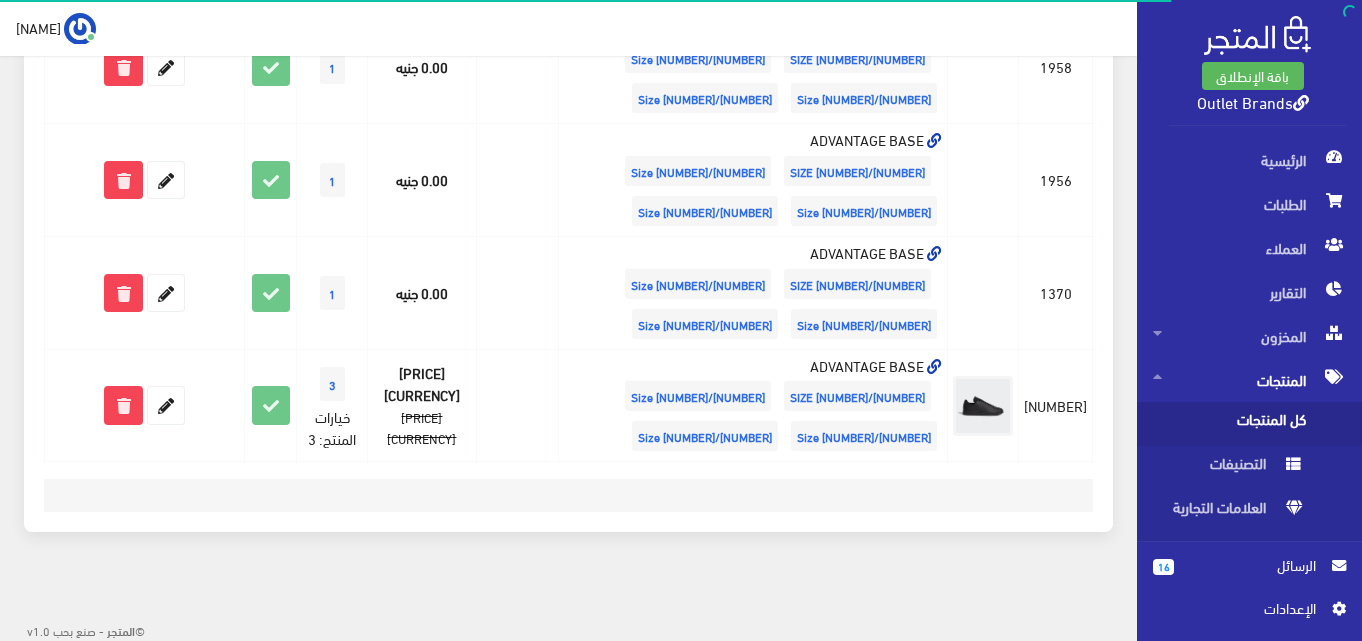 scroll, scrollTop: 396, scrollLeft: 0, axis: vertical 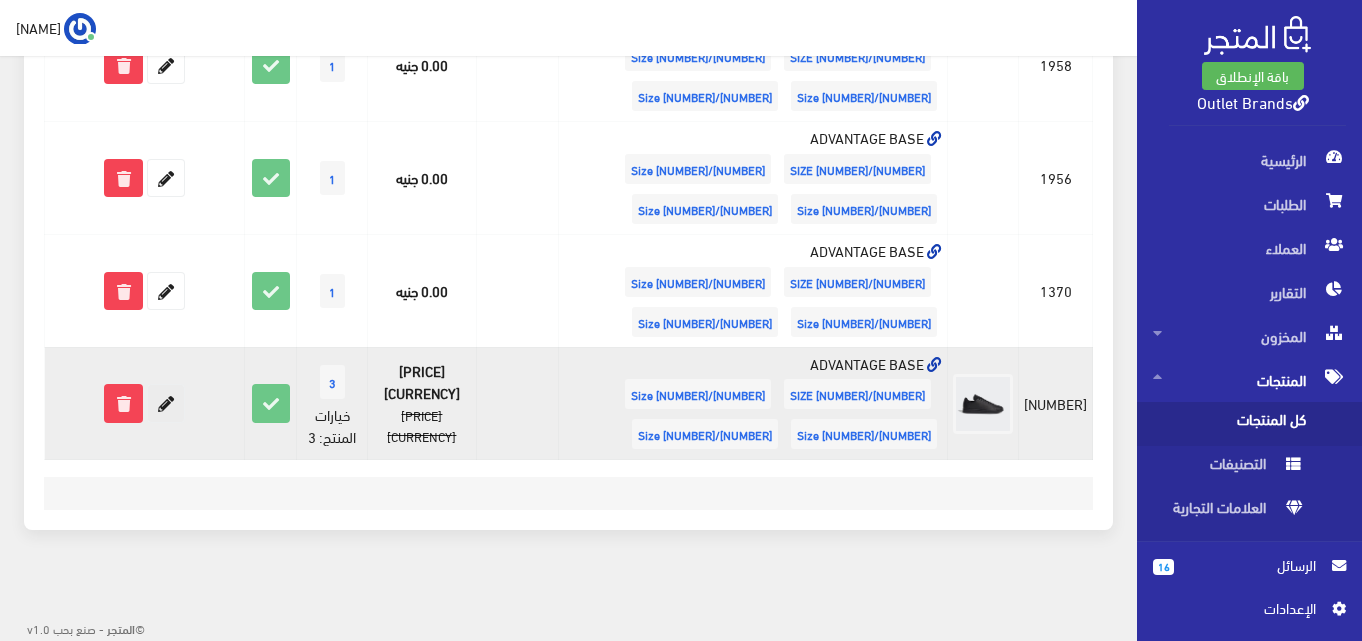 click at bounding box center [166, 403] 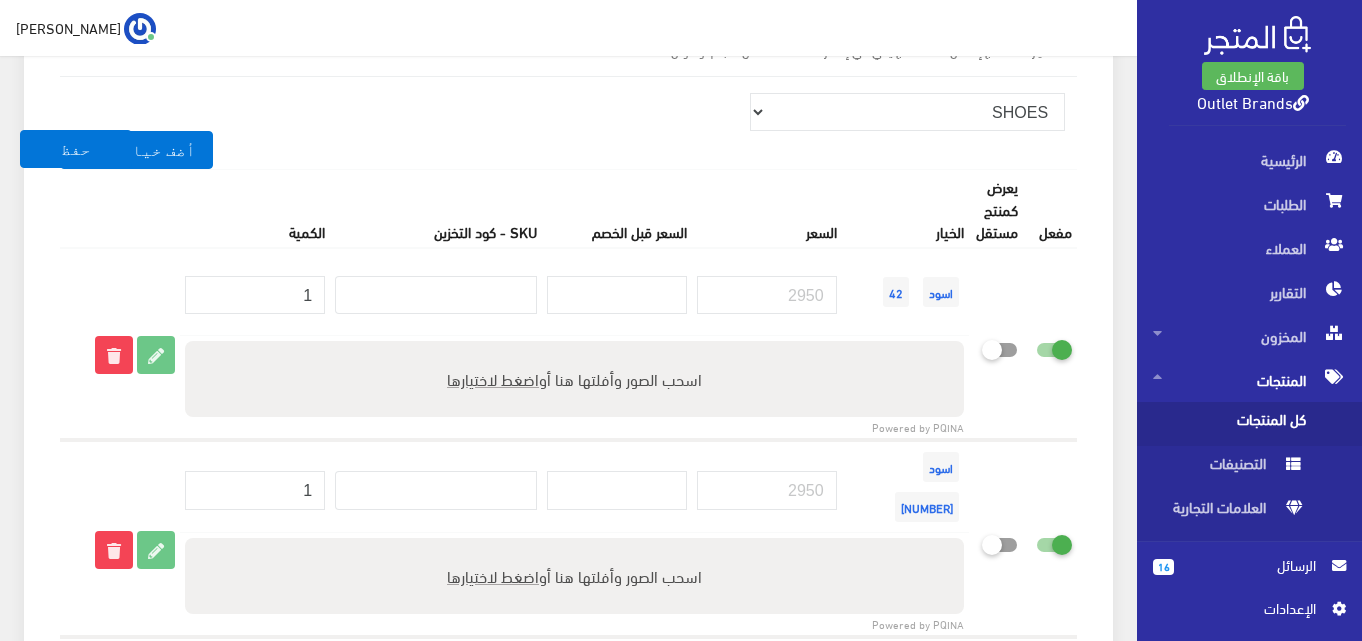 scroll, scrollTop: 1720, scrollLeft: 0, axis: vertical 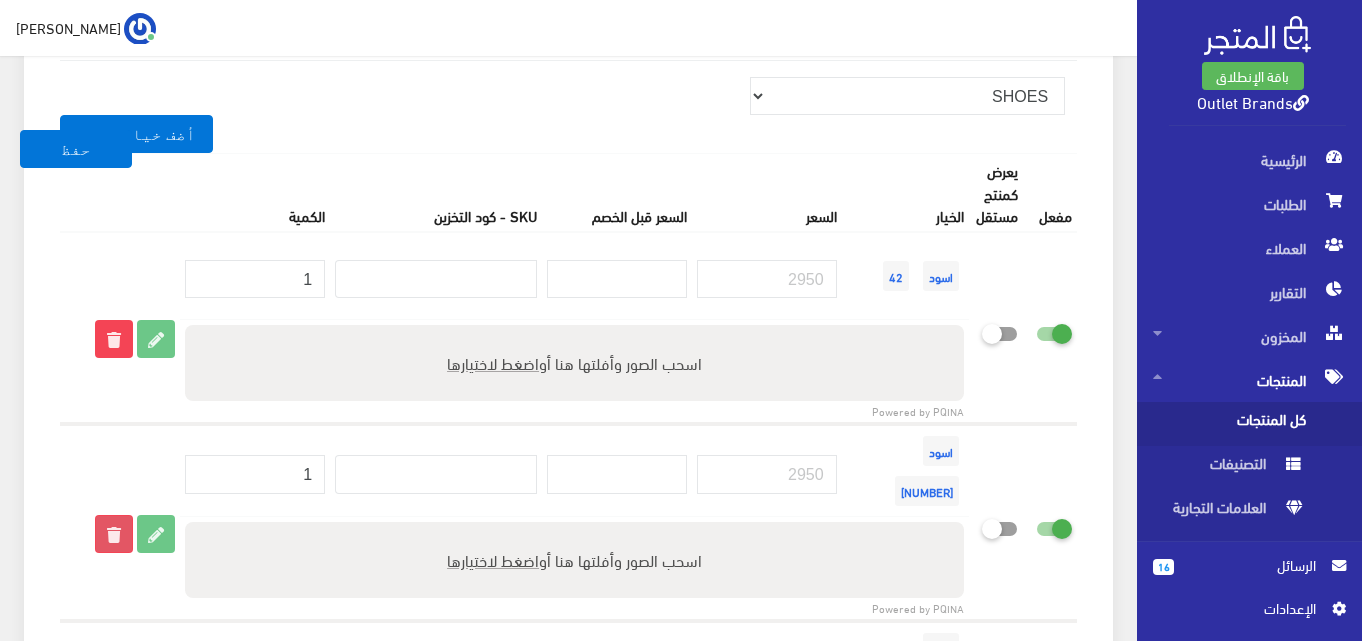 click at bounding box center (114, 339) 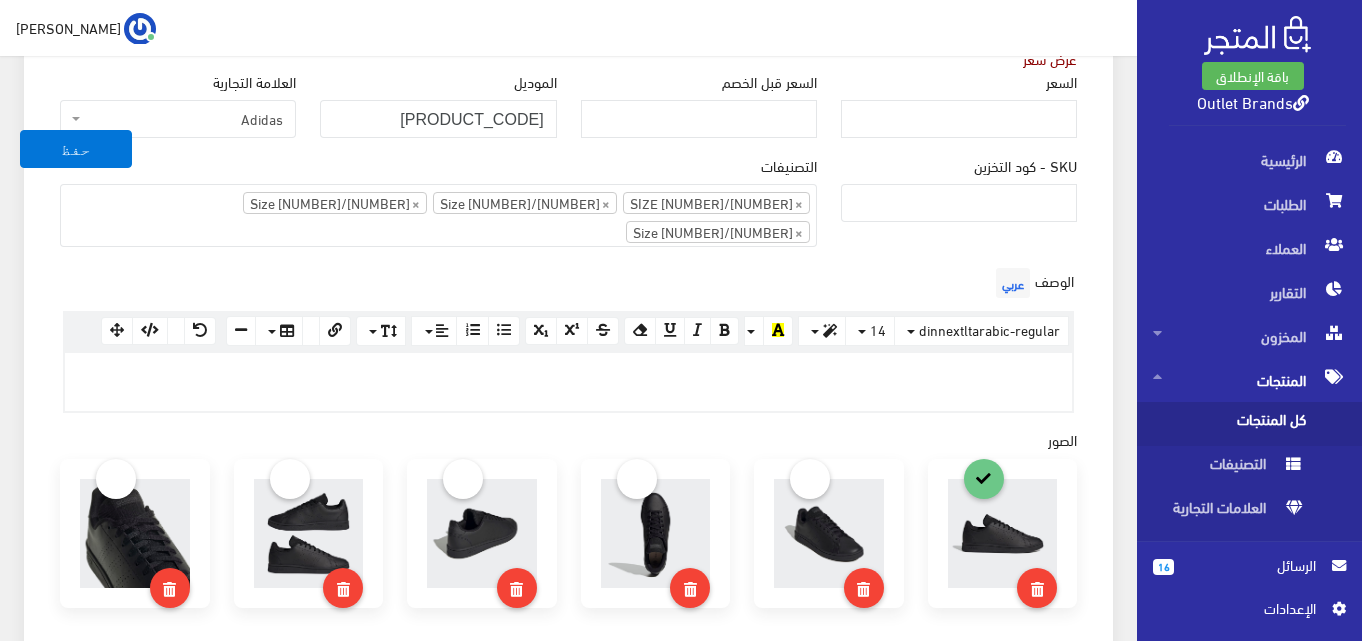scroll, scrollTop: 400, scrollLeft: 0, axis: vertical 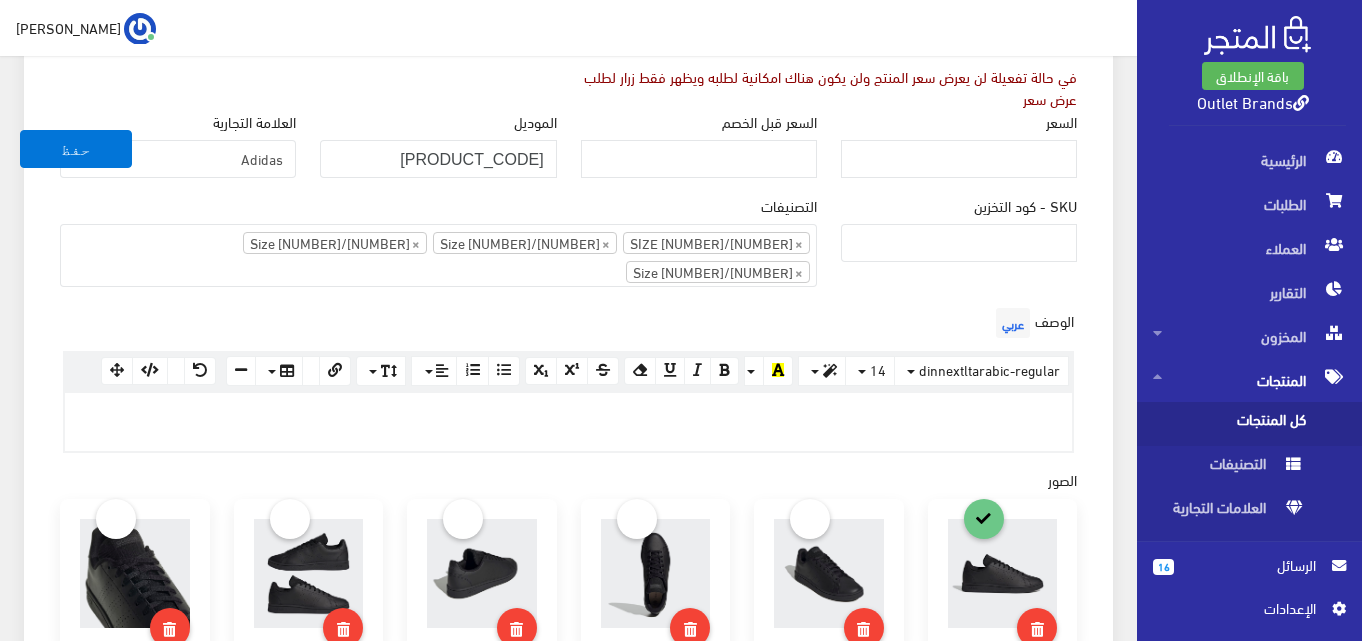 click on "السعر قبل الخصم" at bounding box center (769, 121) 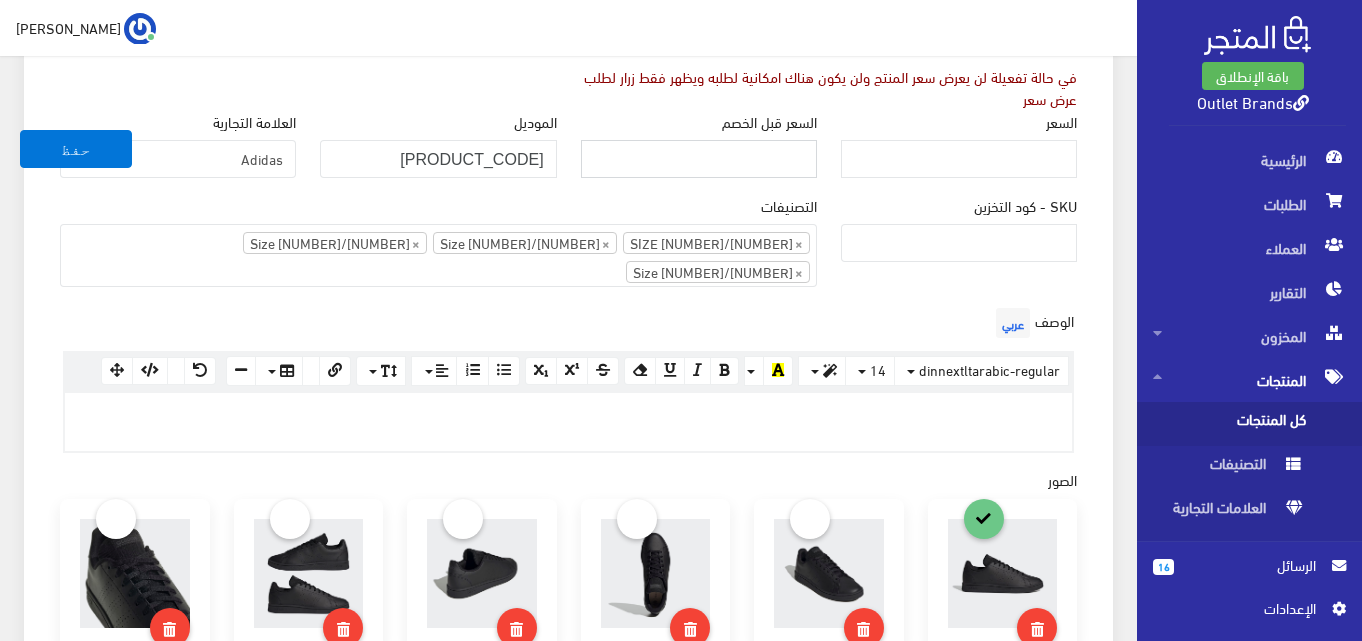 click on "5400" at bounding box center (699, 159) 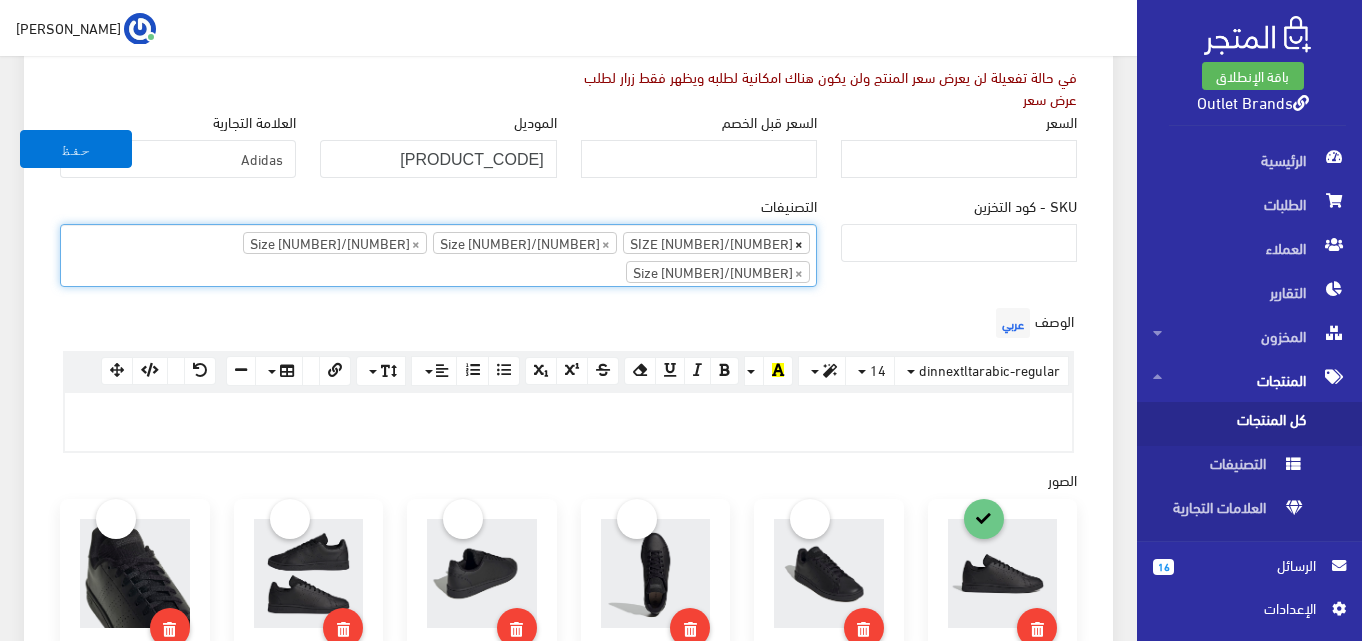 click on "×" at bounding box center (799, 243) 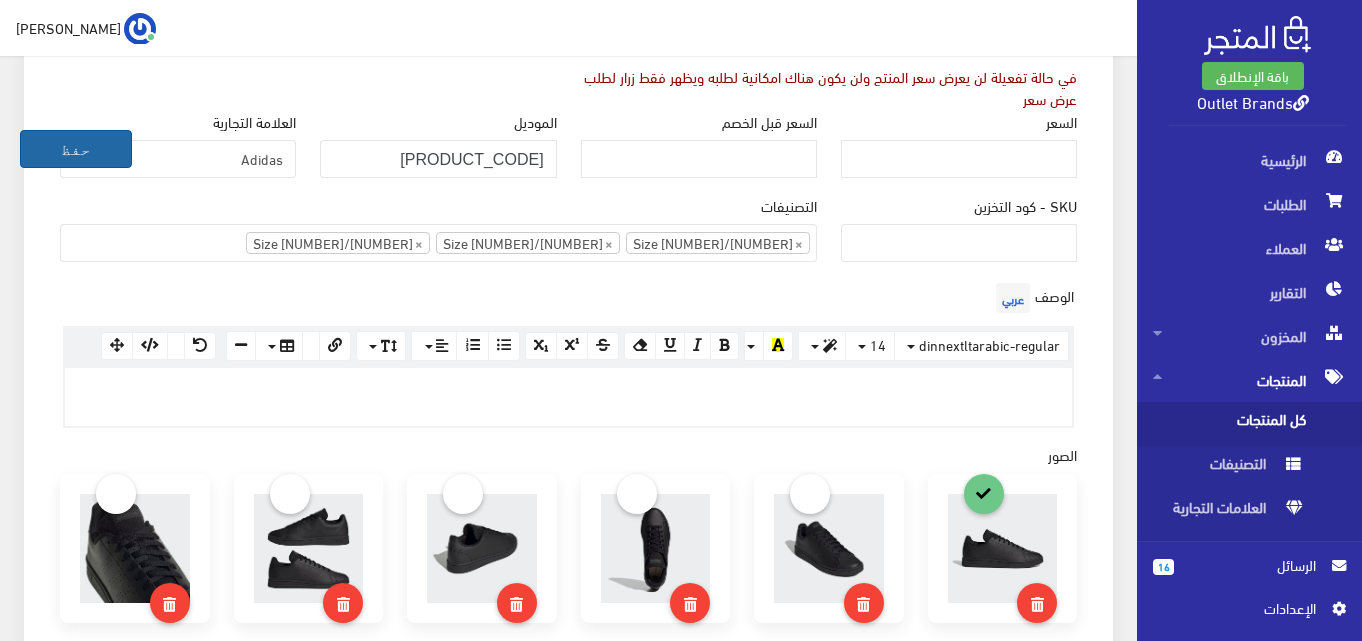 click on "حفظ" at bounding box center (76, 149) 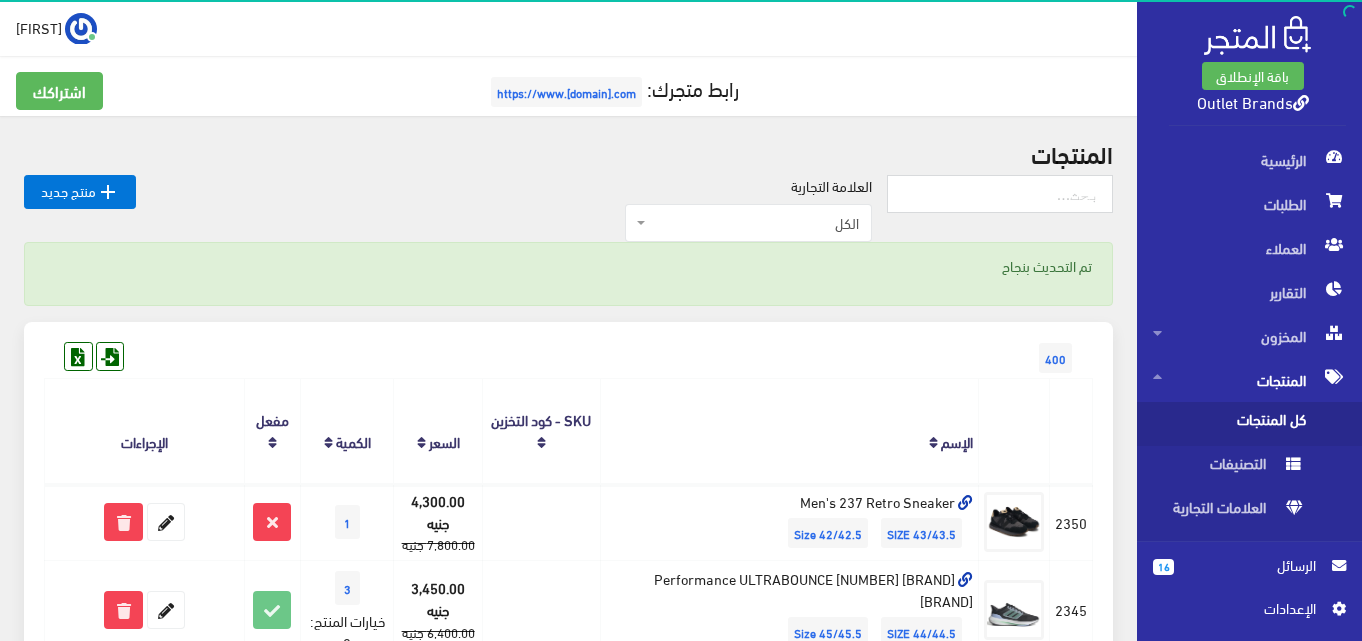 scroll, scrollTop: 0, scrollLeft: 0, axis: both 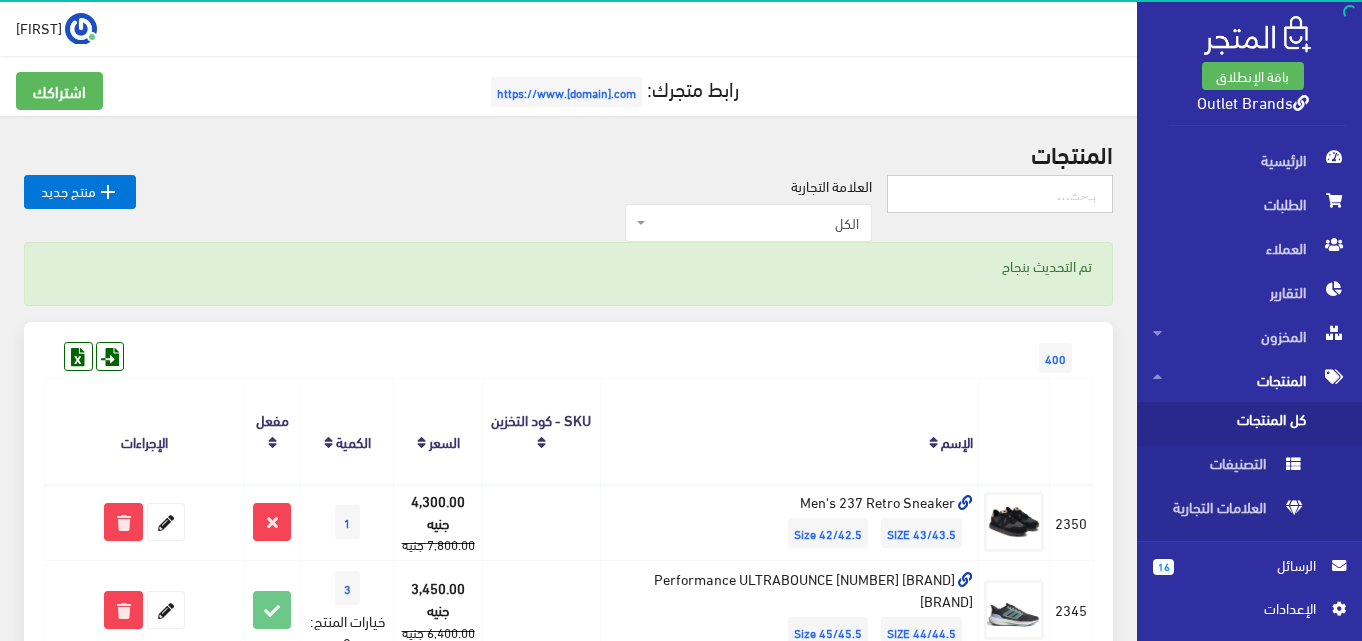 click at bounding box center (1000, 194) 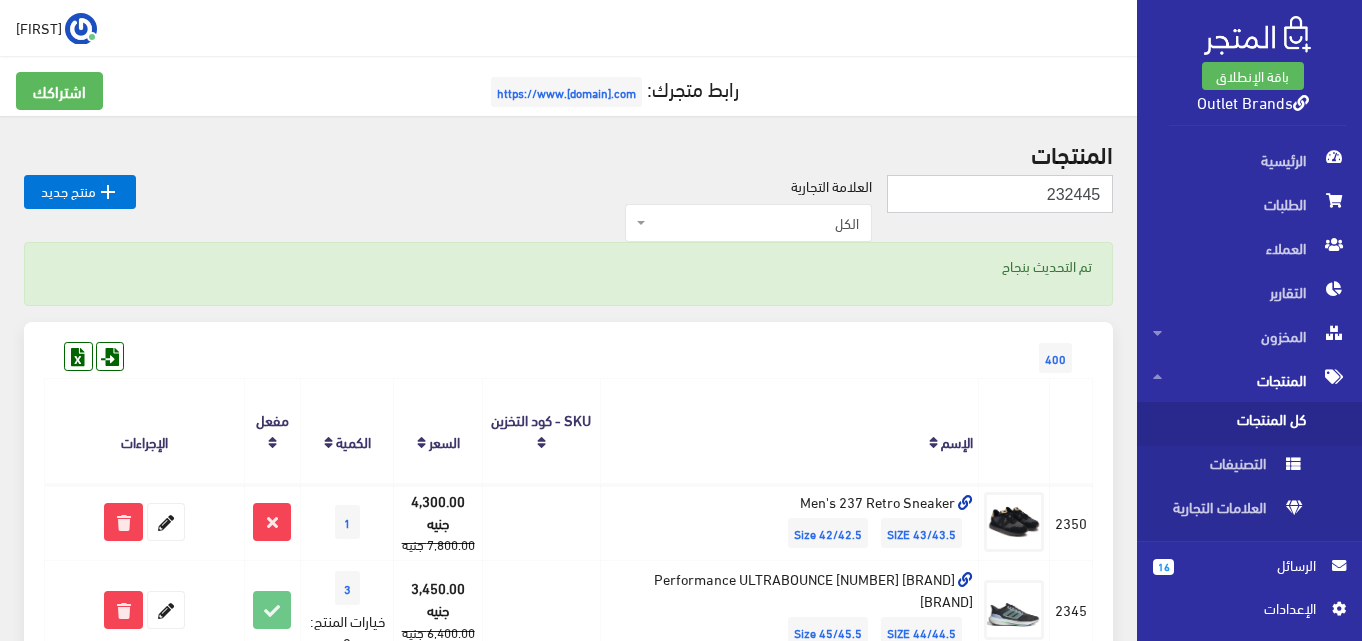 type on "232445" 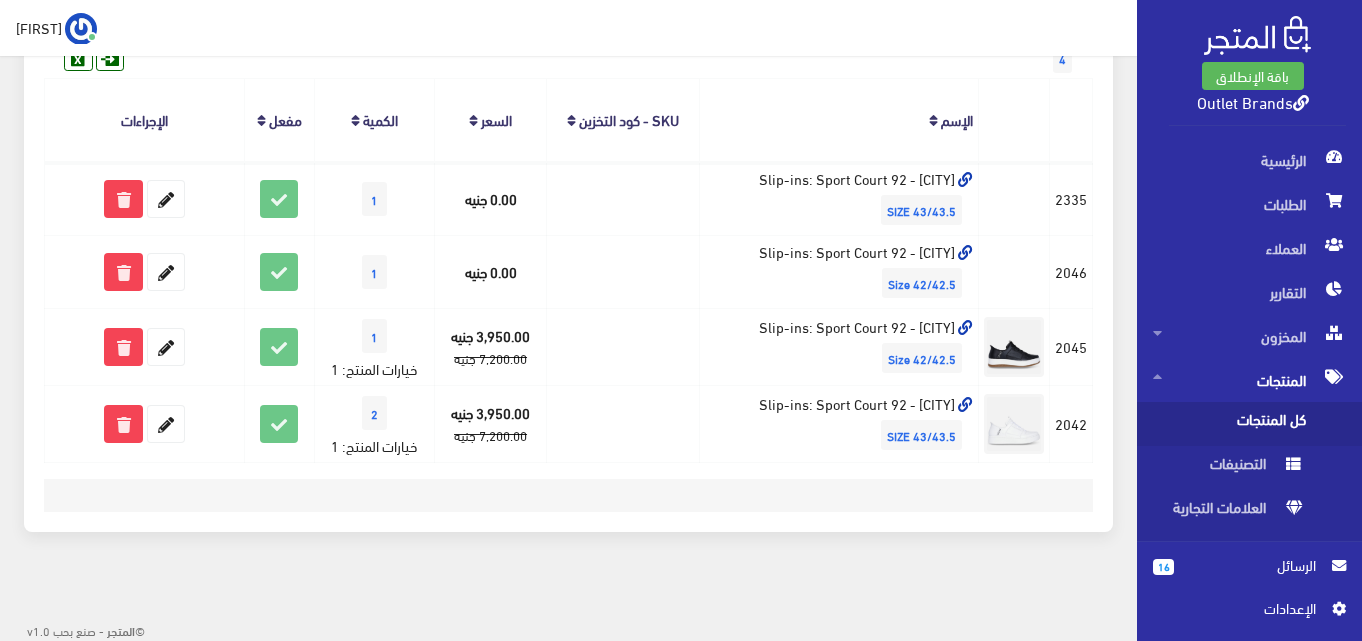scroll, scrollTop: 222, scrollLeft: 0, axis: vertical 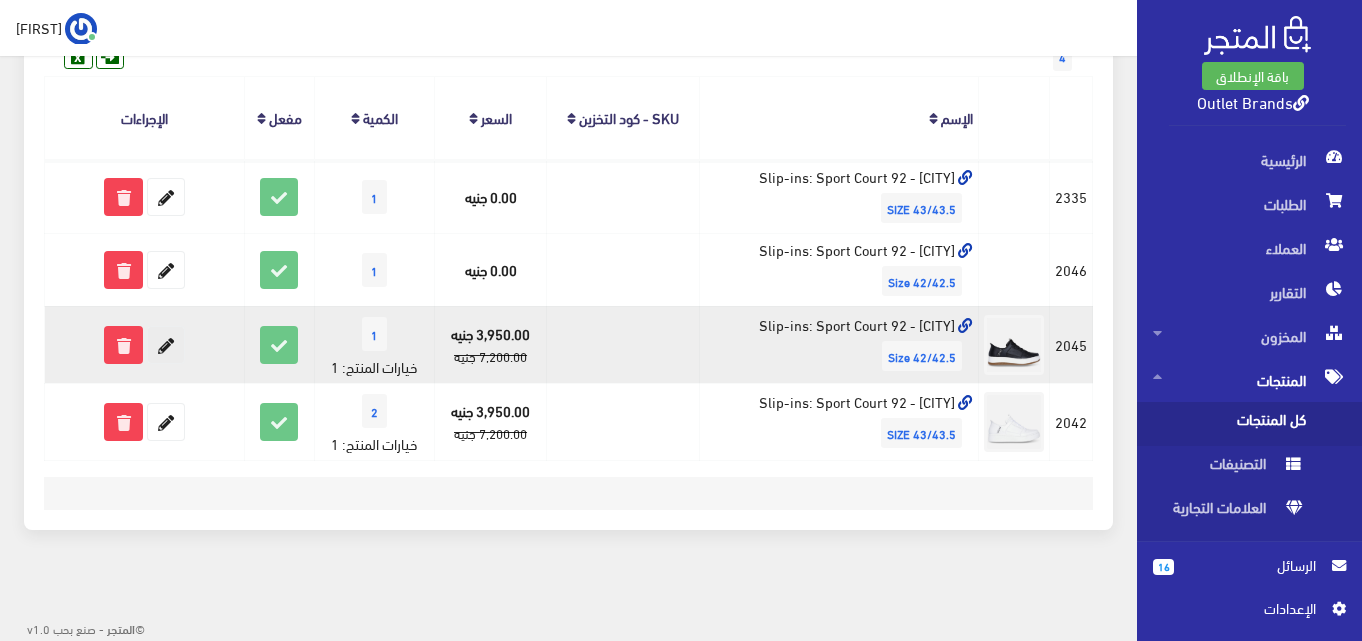 click at bounding box center (166, 345) 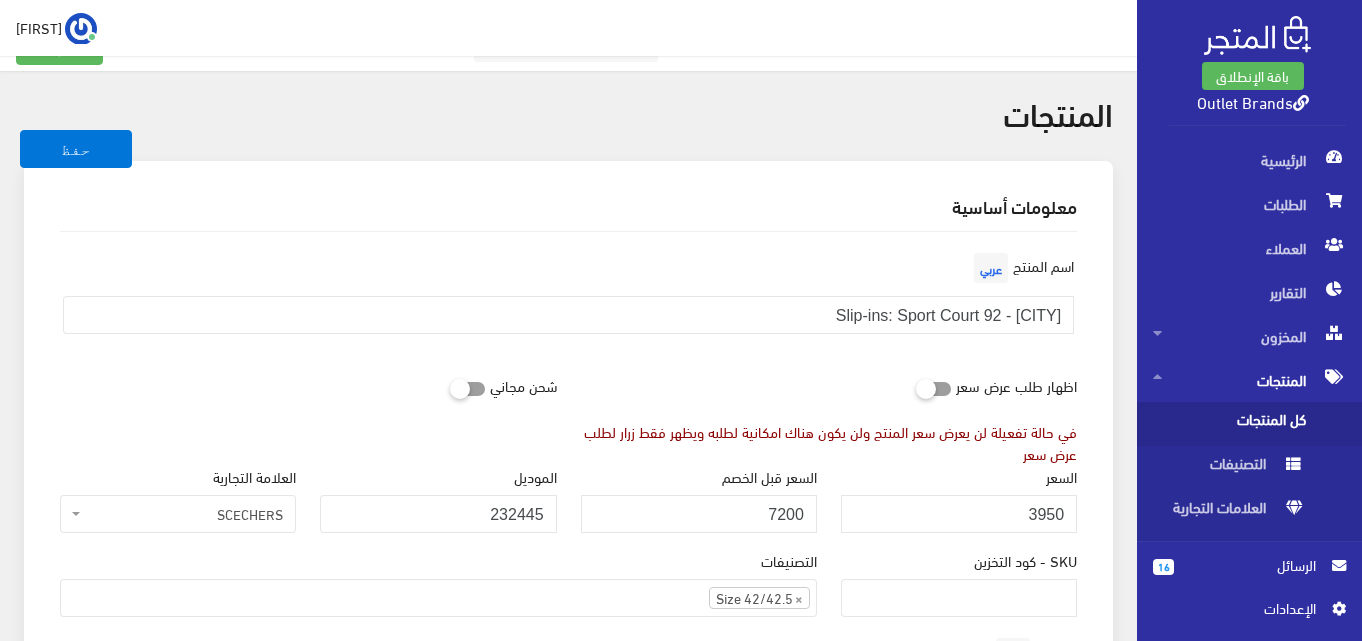 scroll, scrollTop: 0, scrollLeft: 0, axis: both 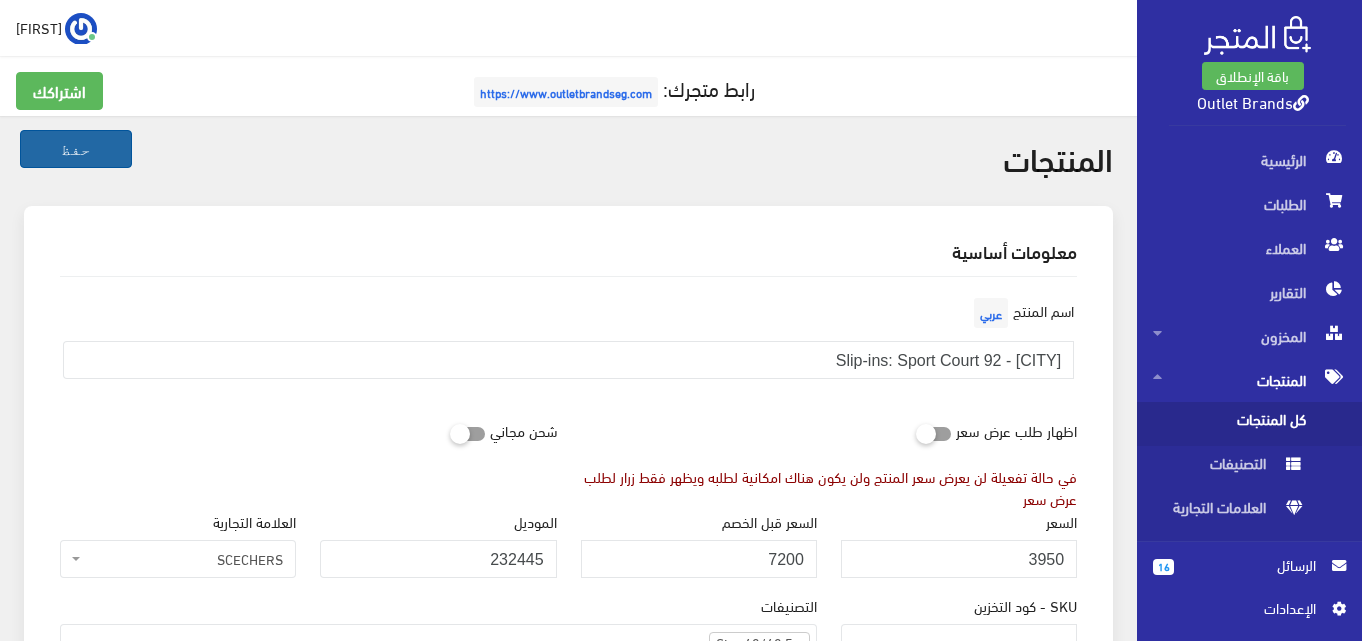 click on "حفظ" at bounding box center [76, 149] 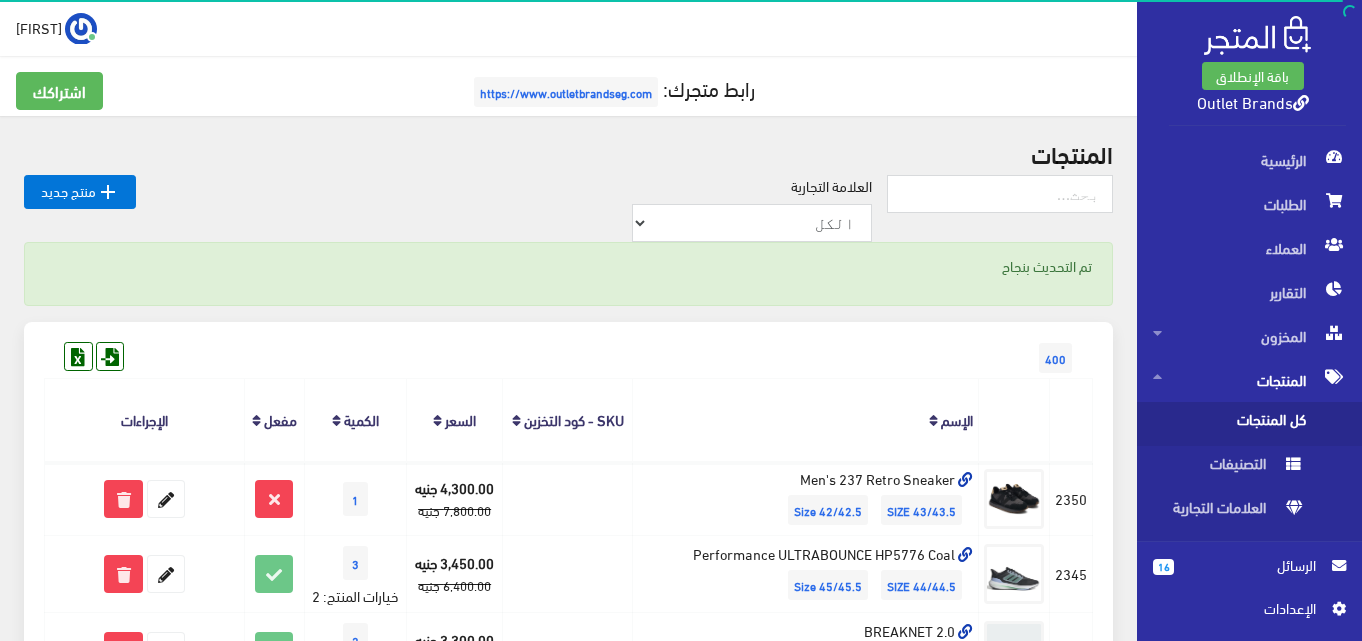 scroll, scrollTop: 0, scrollLeft: 0, axis: both 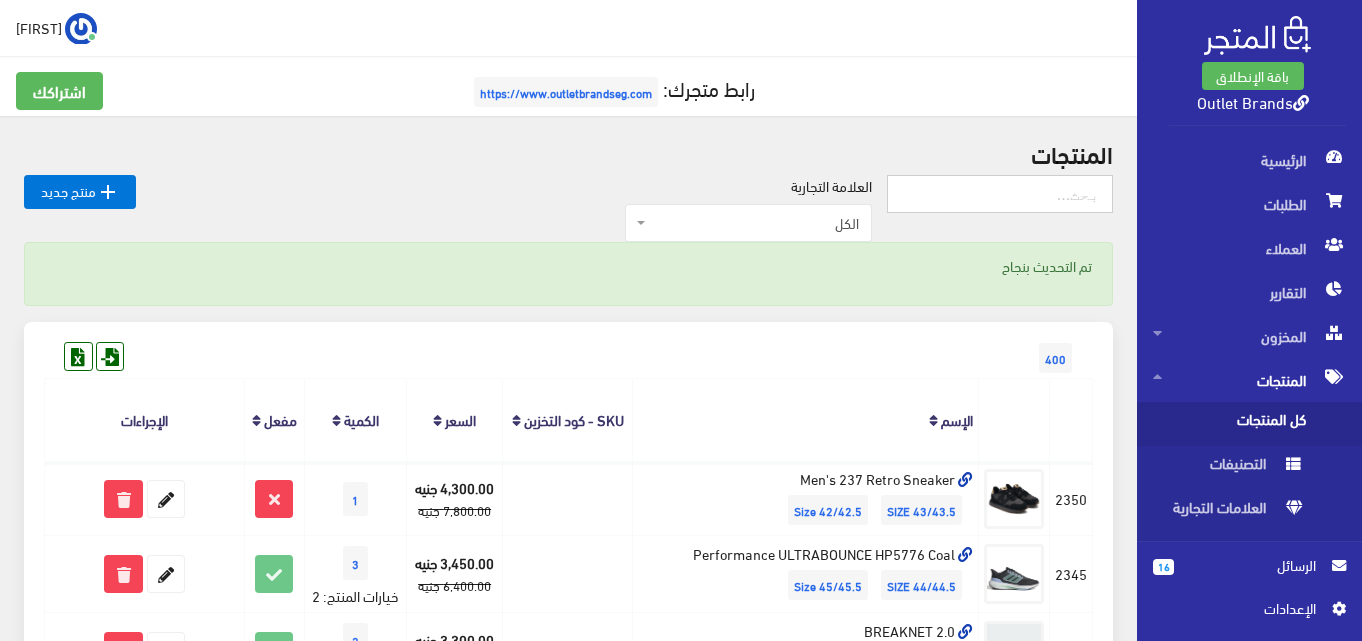 click at bounding box center (1000, 194) 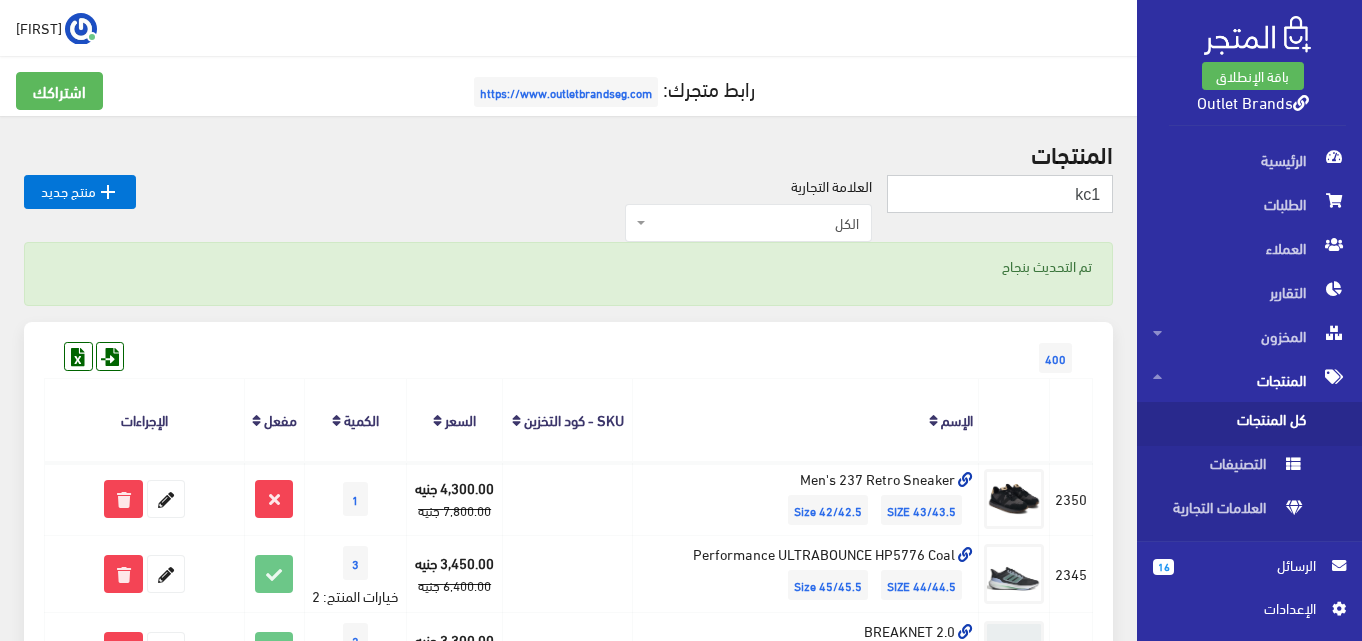 type on "kc1" 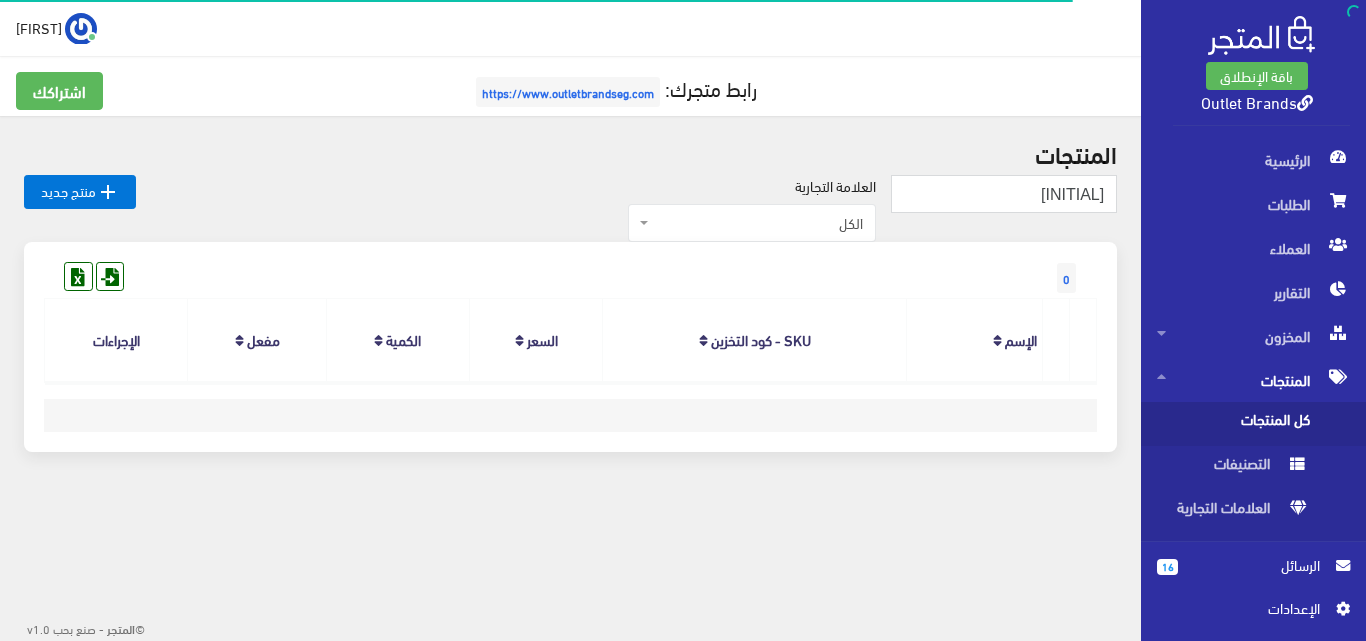 scroll, scrollTop: 0, scrollLeft: 0, axis: both 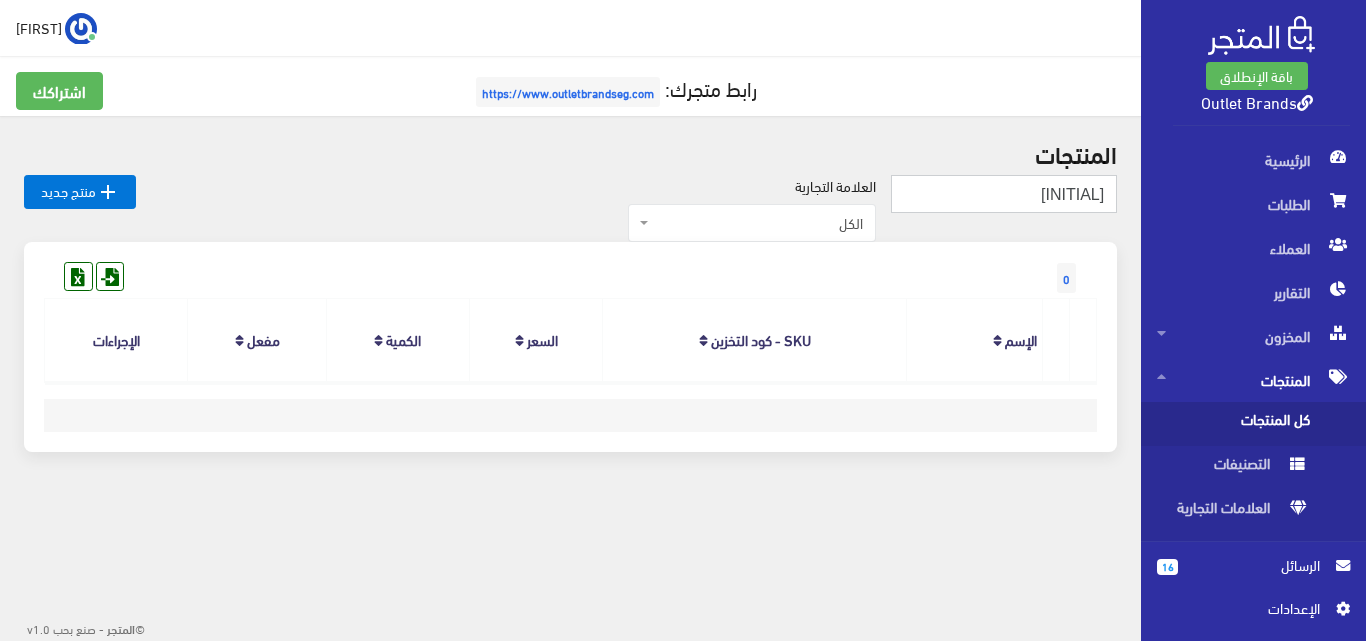 click on "[INITIAL]" at bounding box center [1004, 194] 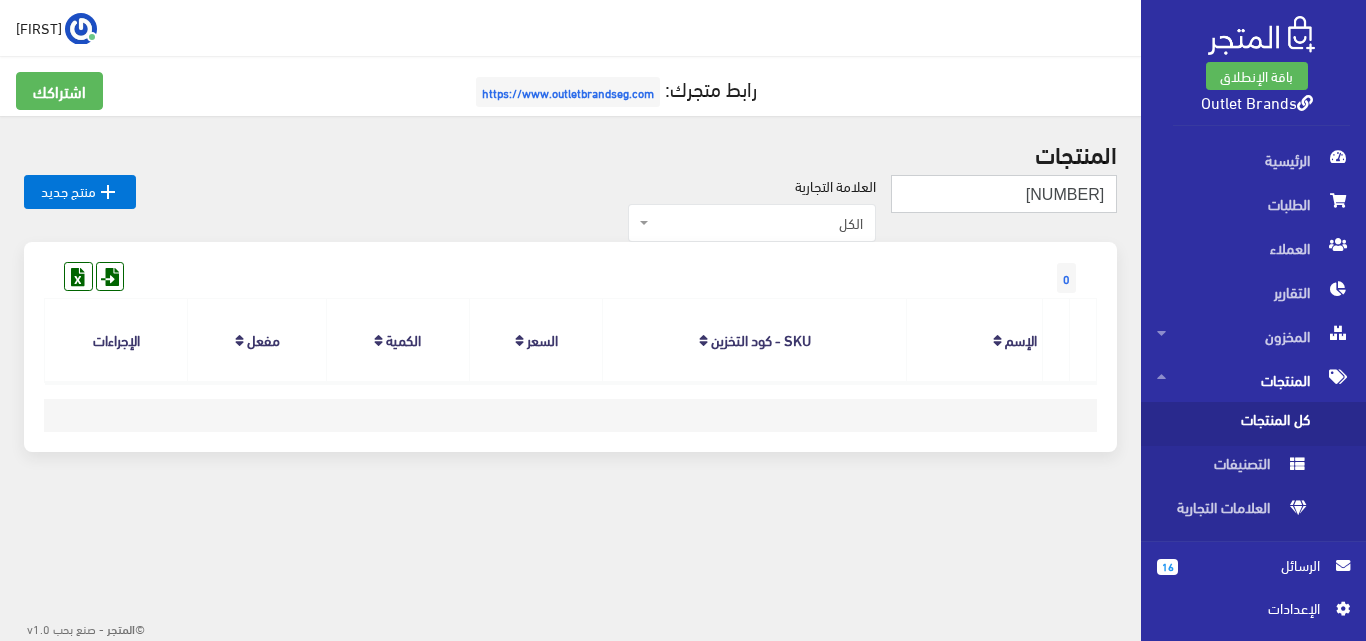 type on "210708" 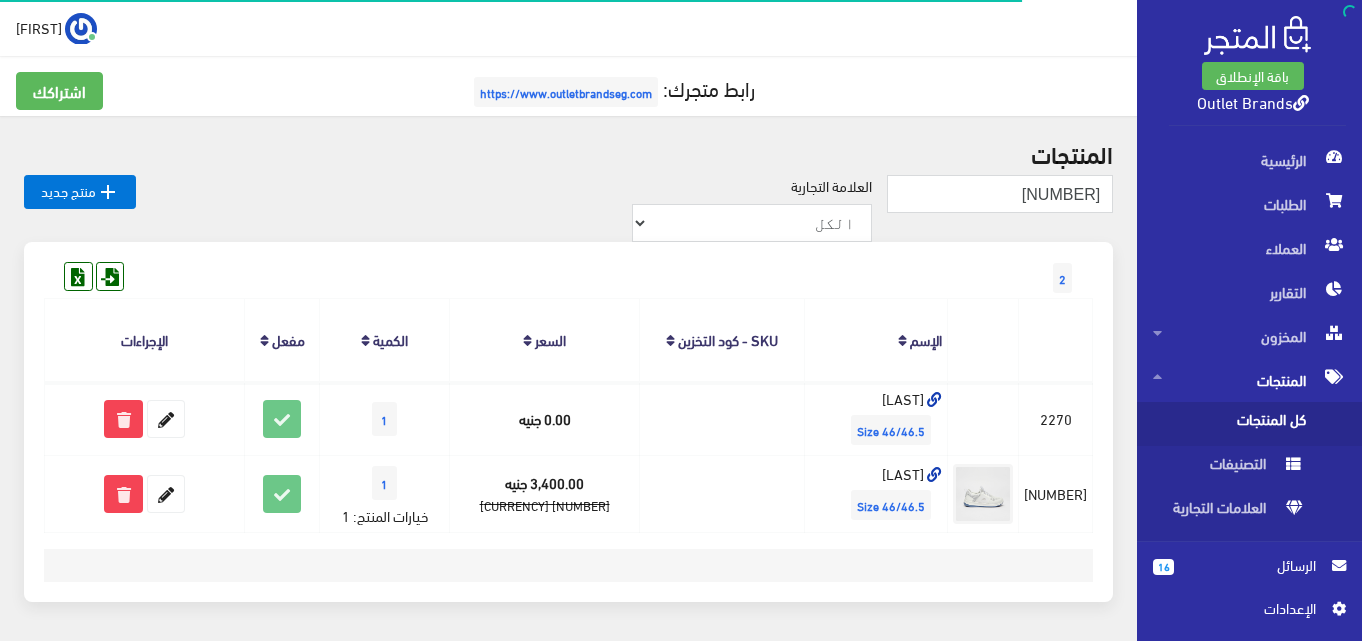 scroll, scrollTop: 0, scrollLeft: 0, axis: both 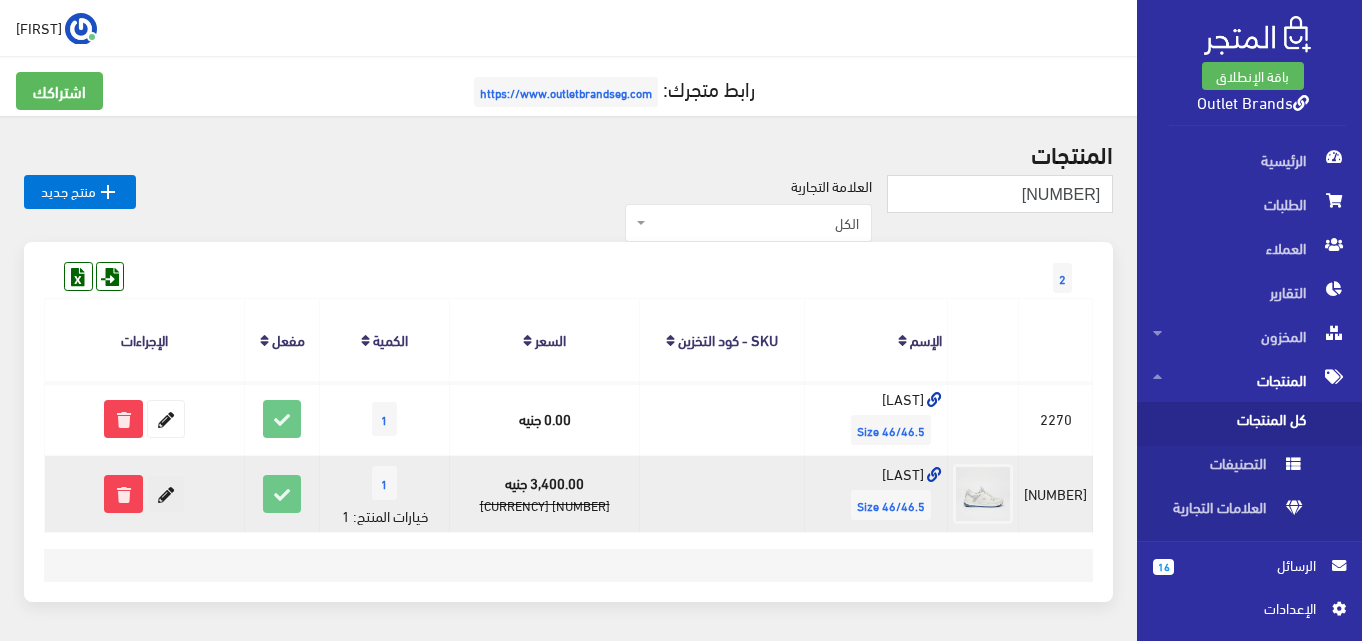 click at bounding box center (166, 494) 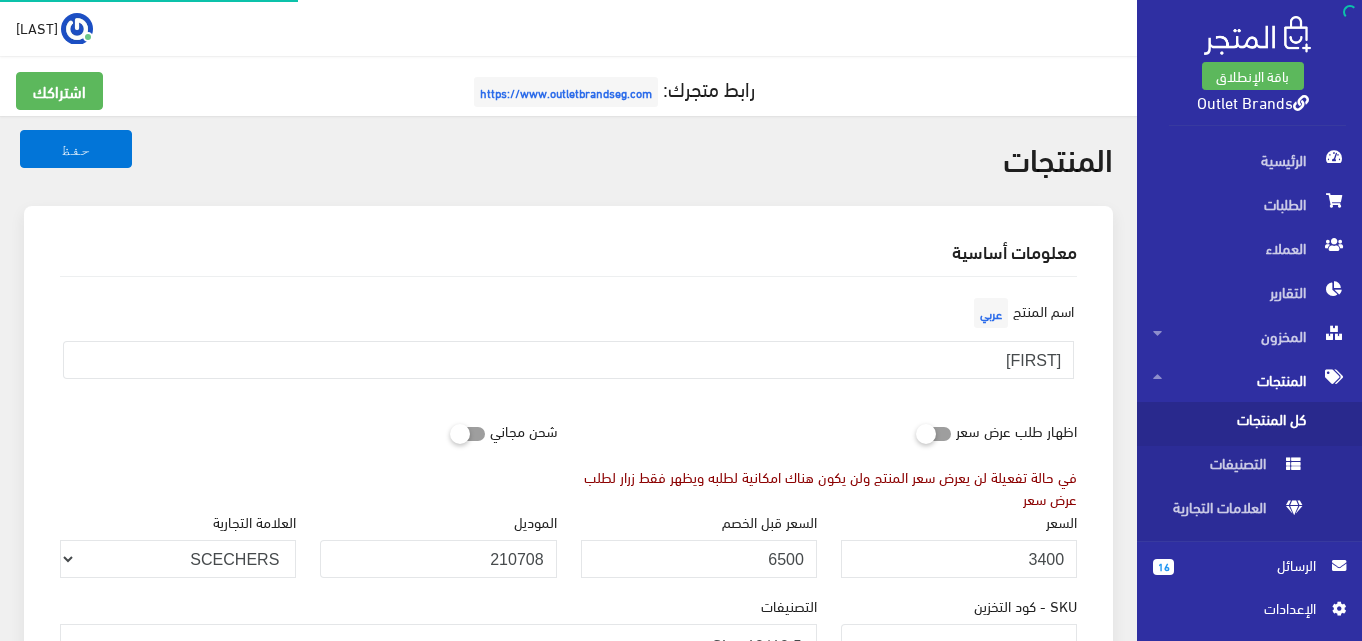scroll, scrollTop: 0, scrollLeft: 0, axis: both 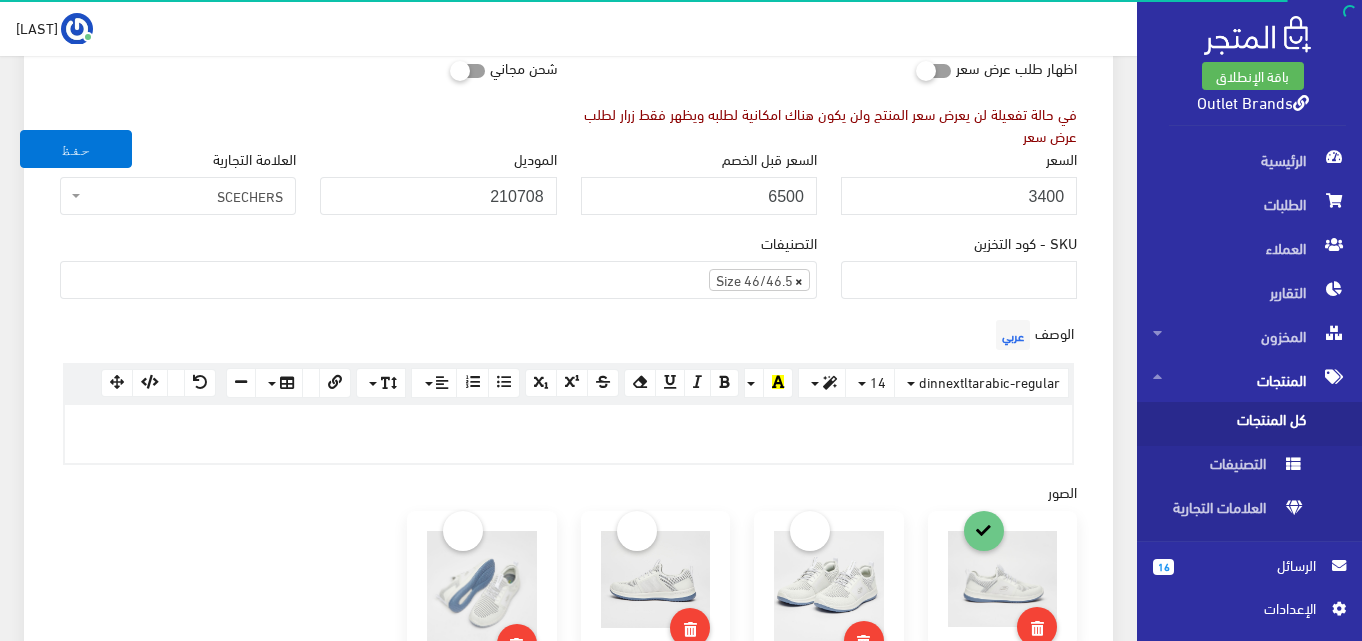 click on "×" at bounding box center [799, 280] 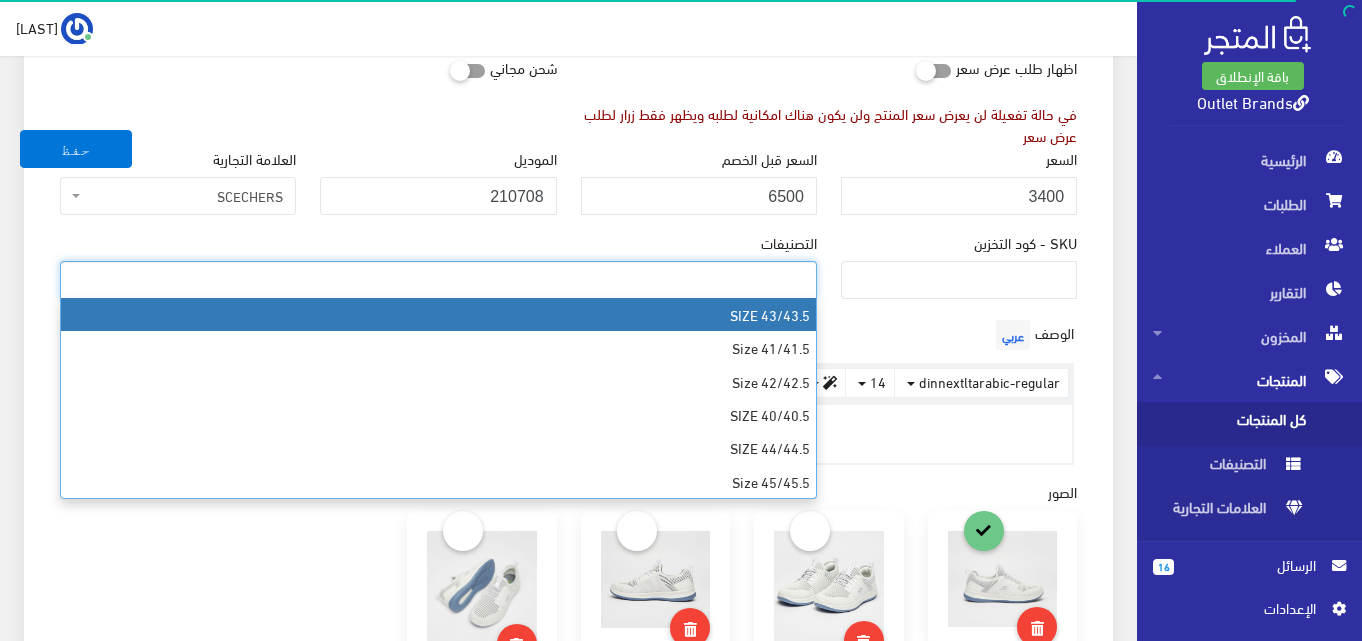 scroll, scrollTop: 144, scrollLeft: 0, axis: vertical 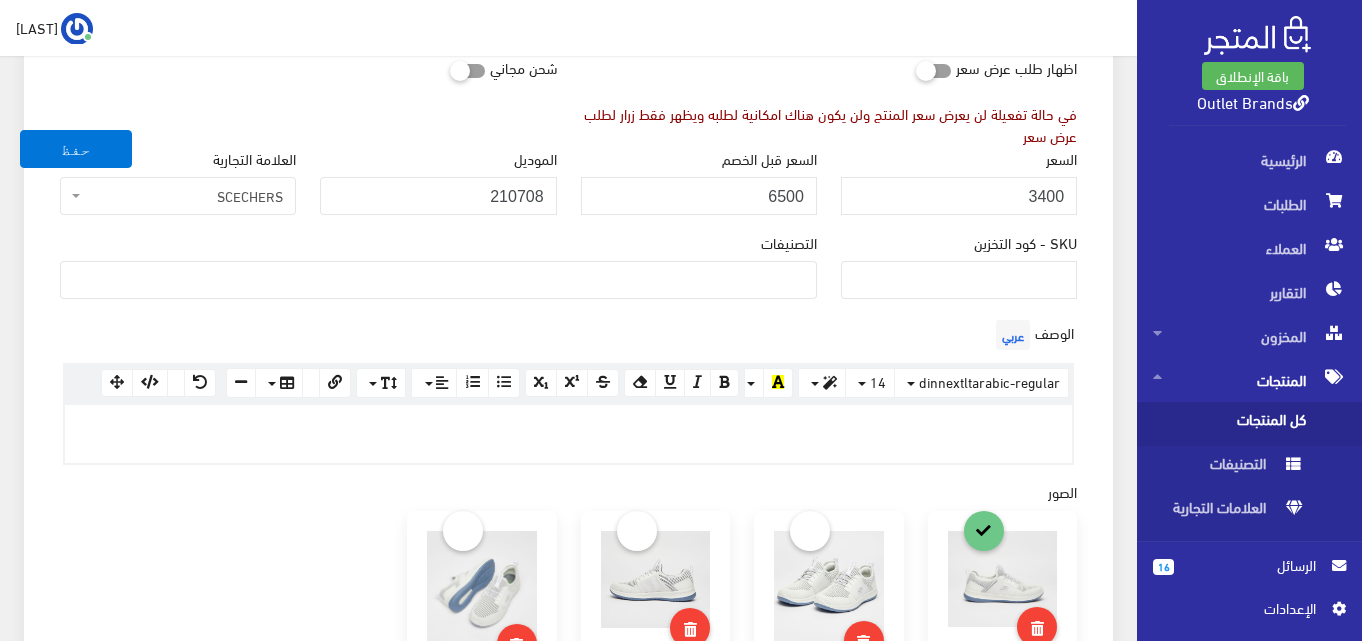 click on "SKU - كود التخزين" at bounding box center [959, 189] 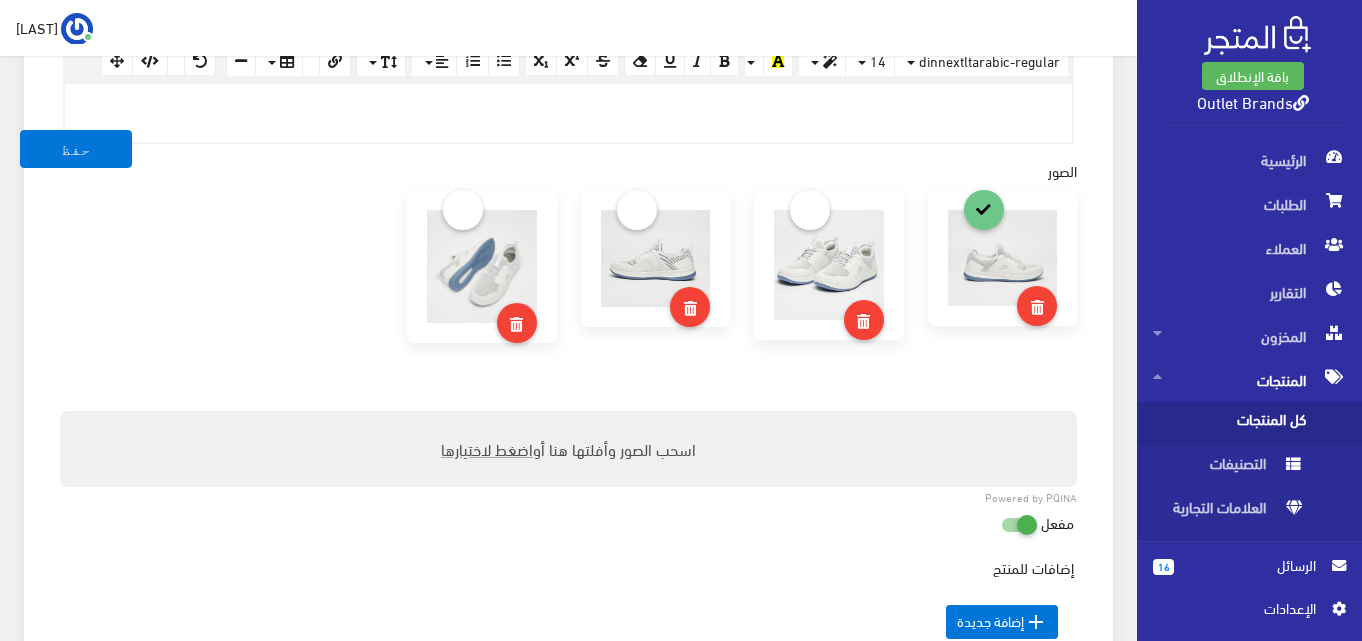 scroll, scrollTop: 883, scrollLeft: 0, axis: vertical 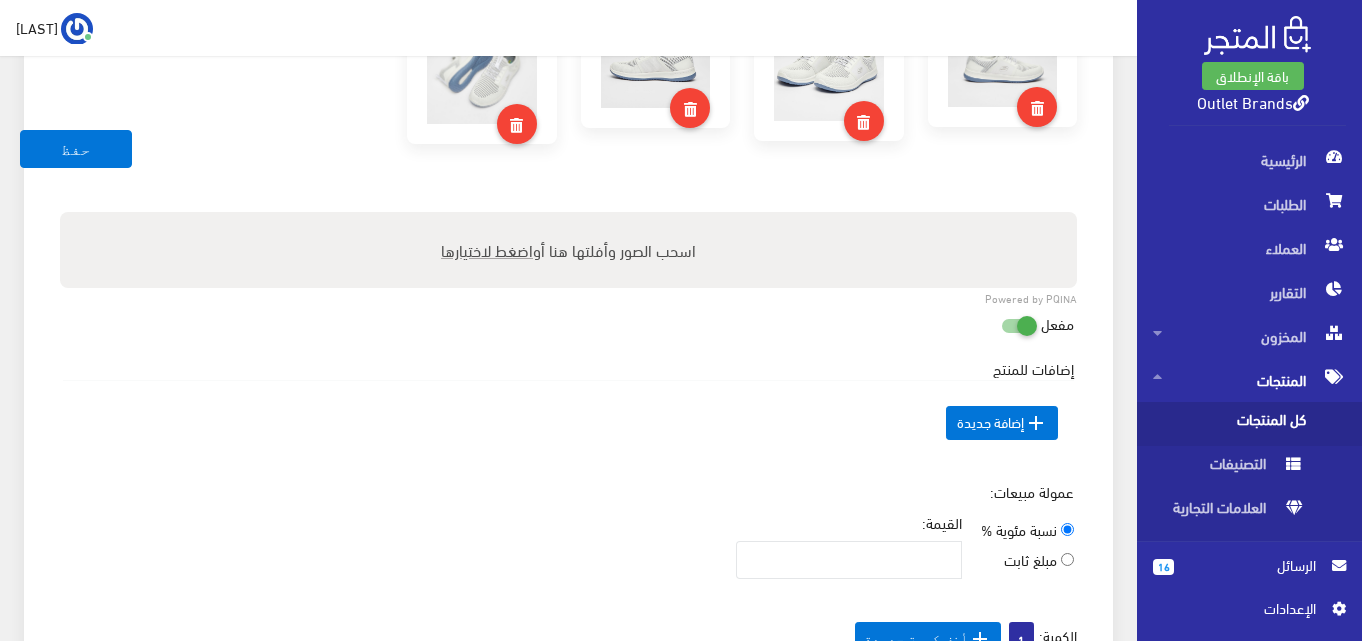 click at bounding box center [1001, 325] 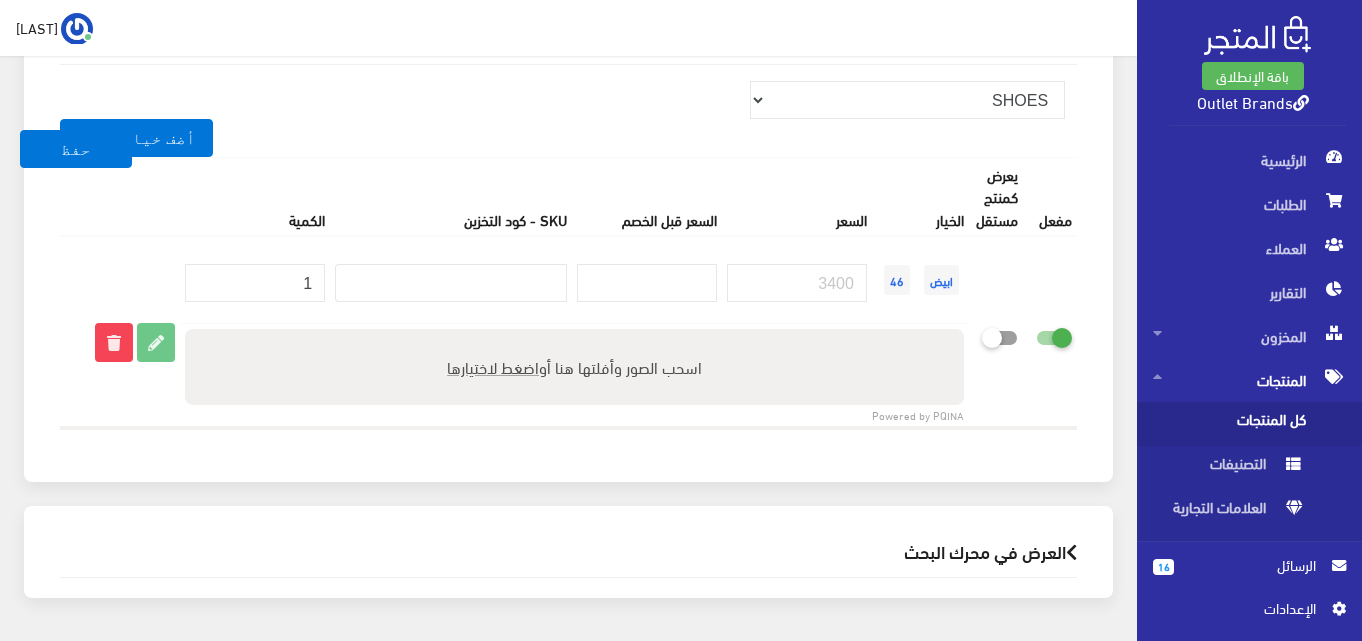 scroll, scrollTop: 1763, scrollLeft: 0, axis: vertical 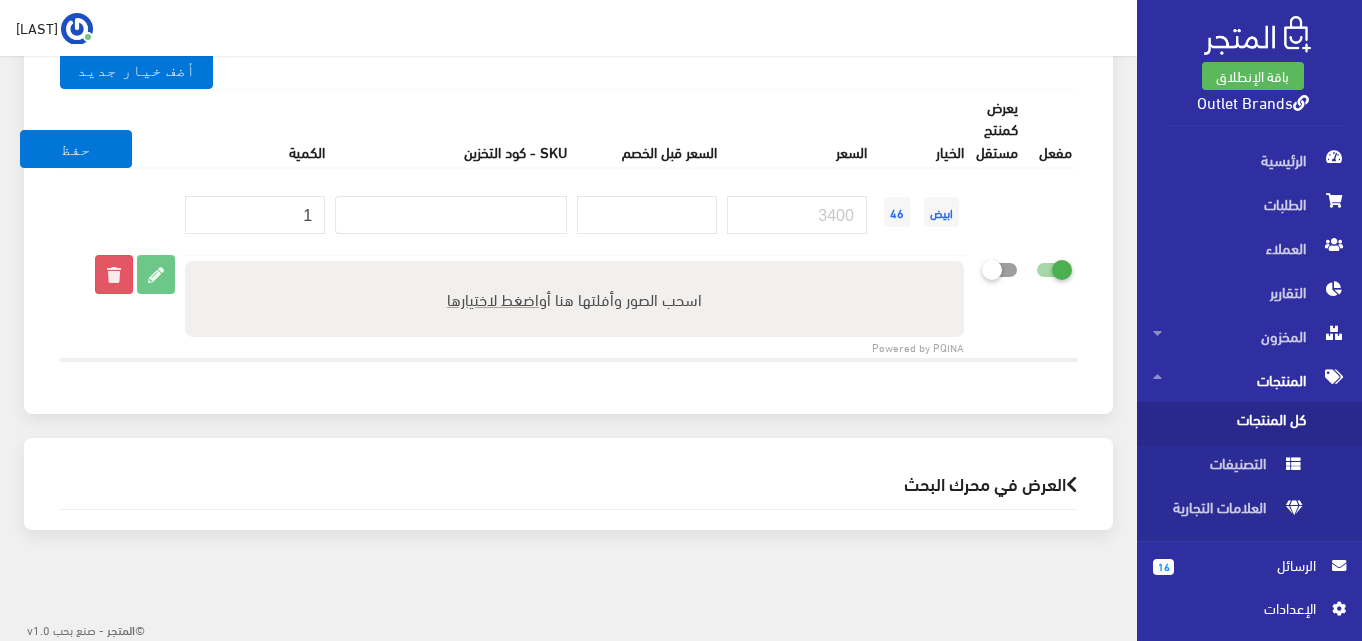 click at bounding box center [114, 274] 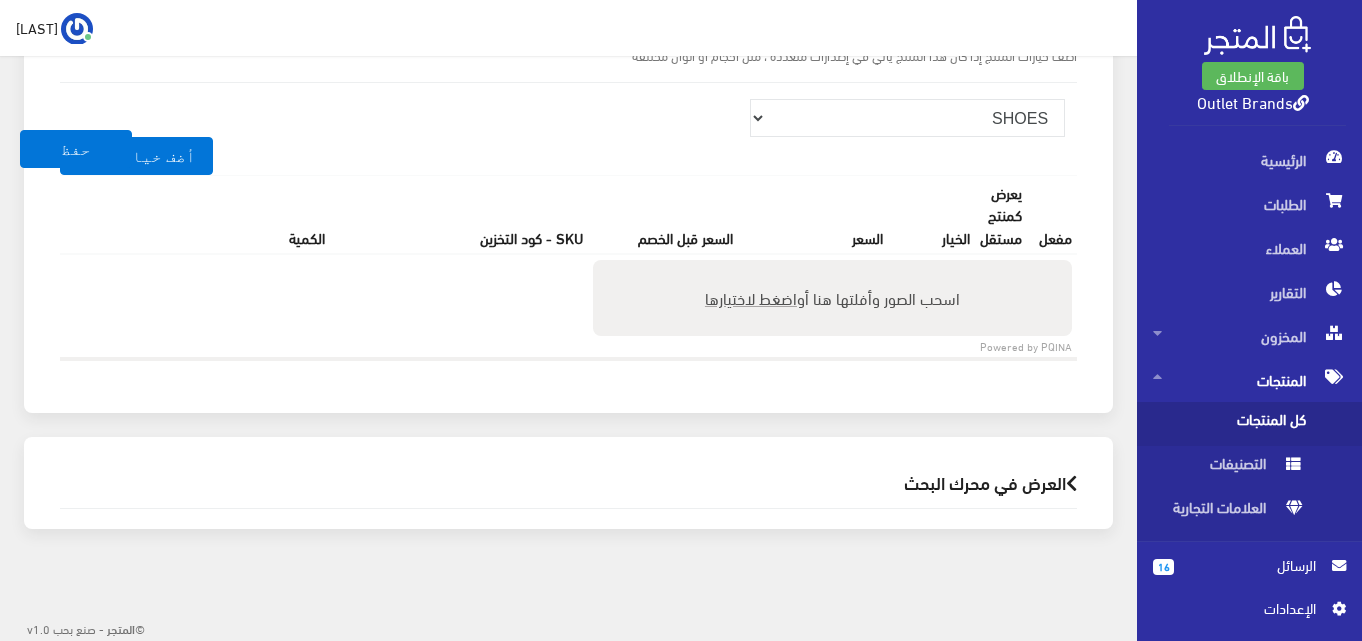 scroll, scrollTop: 1676, scrollLeft: 0, axis: vertical 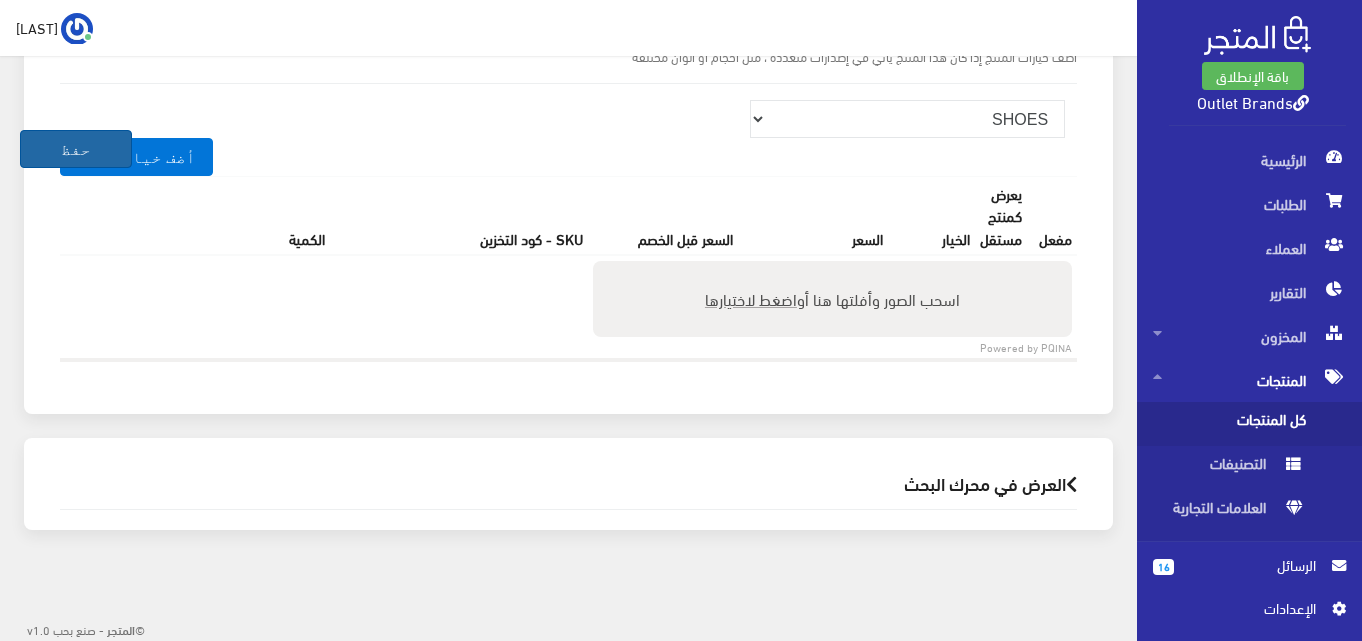 click on "حفظ" at bounding box center [76, 149] 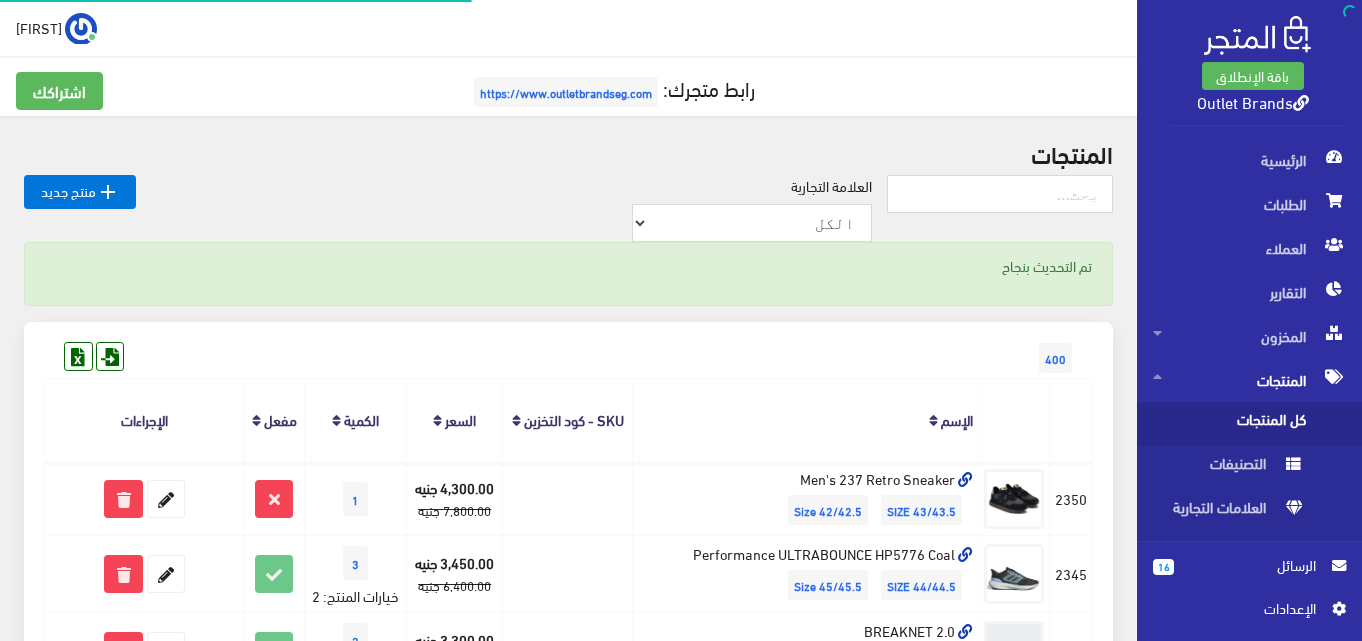 scroll, scrollTop: 0, scrollLeft: 0, axis: both 